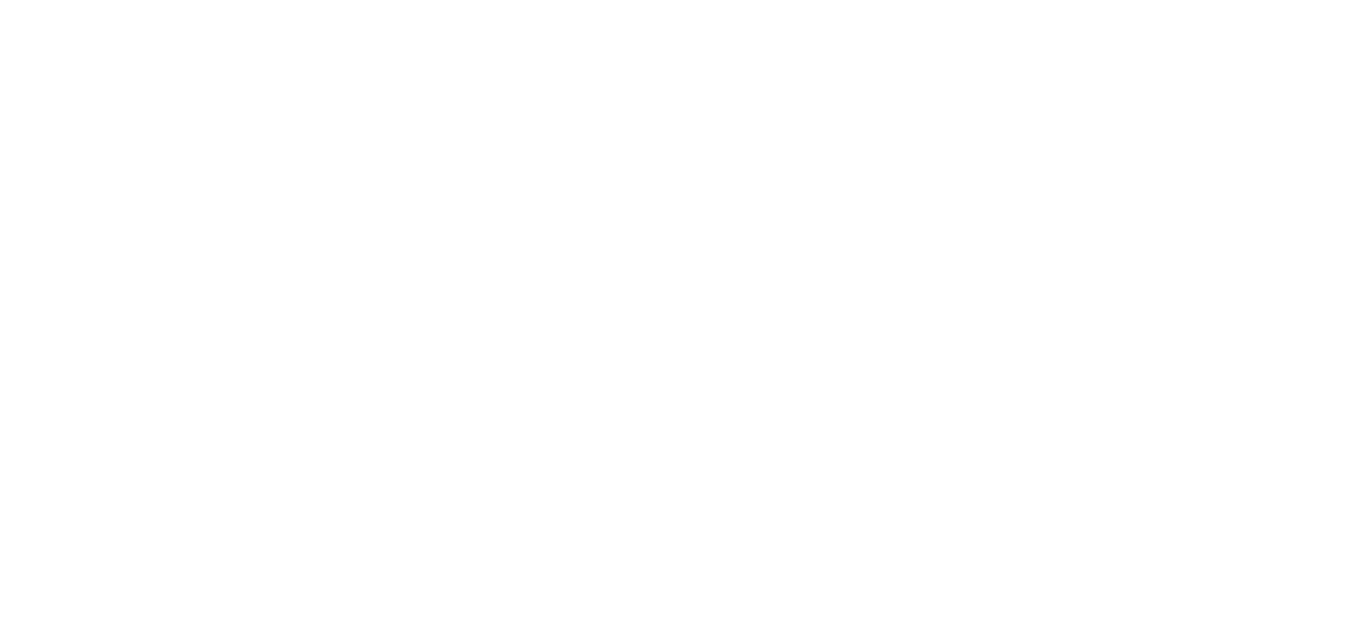 scroll, scrollTop: 0, scrollLeft: 0, axis: both 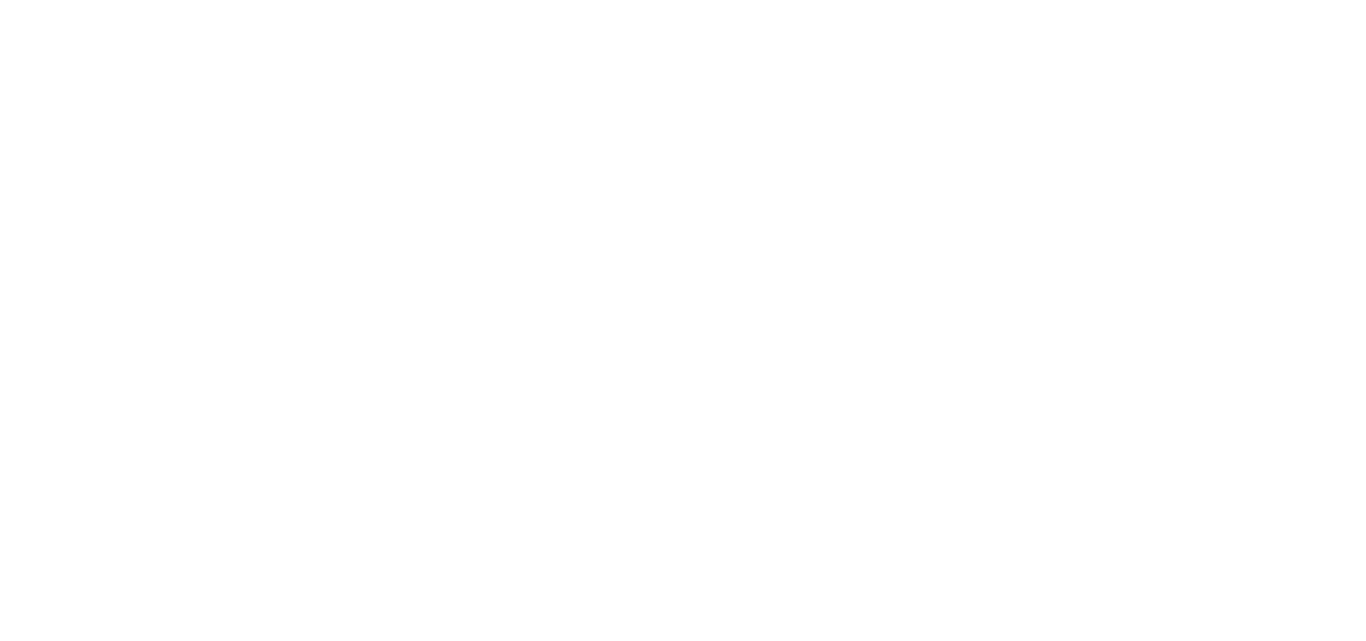 select 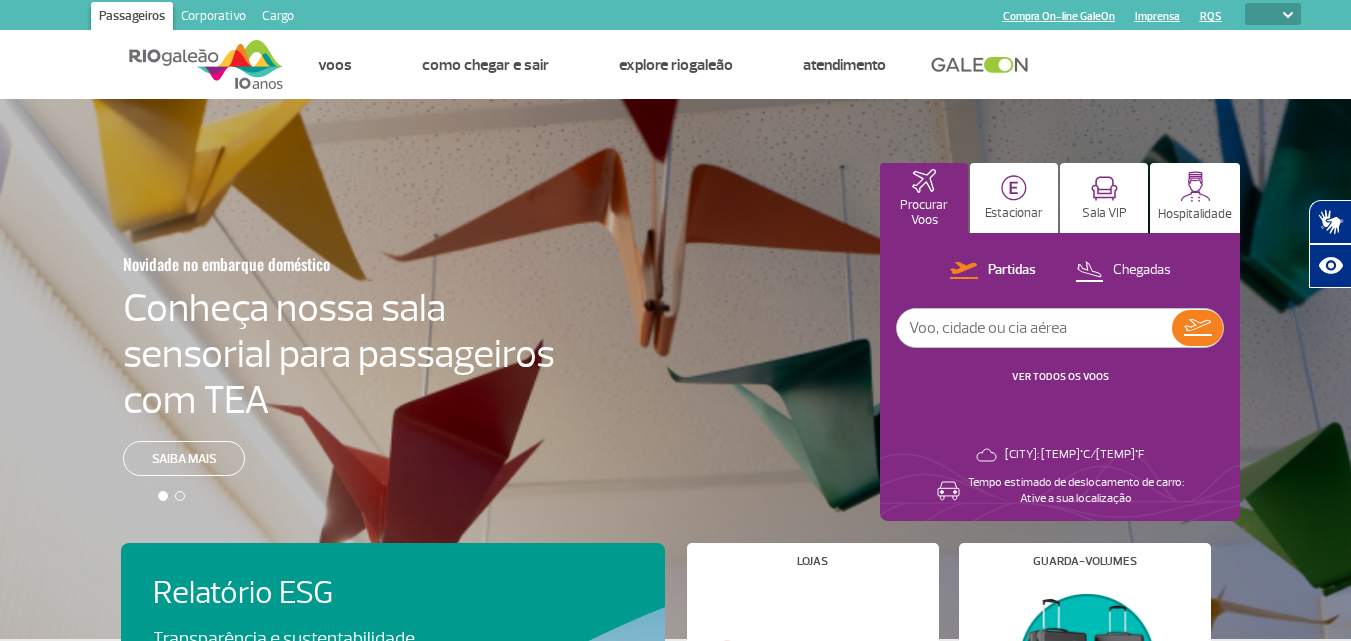 scroll, scrollTop: 0, scrollLeft: 0, axis: both 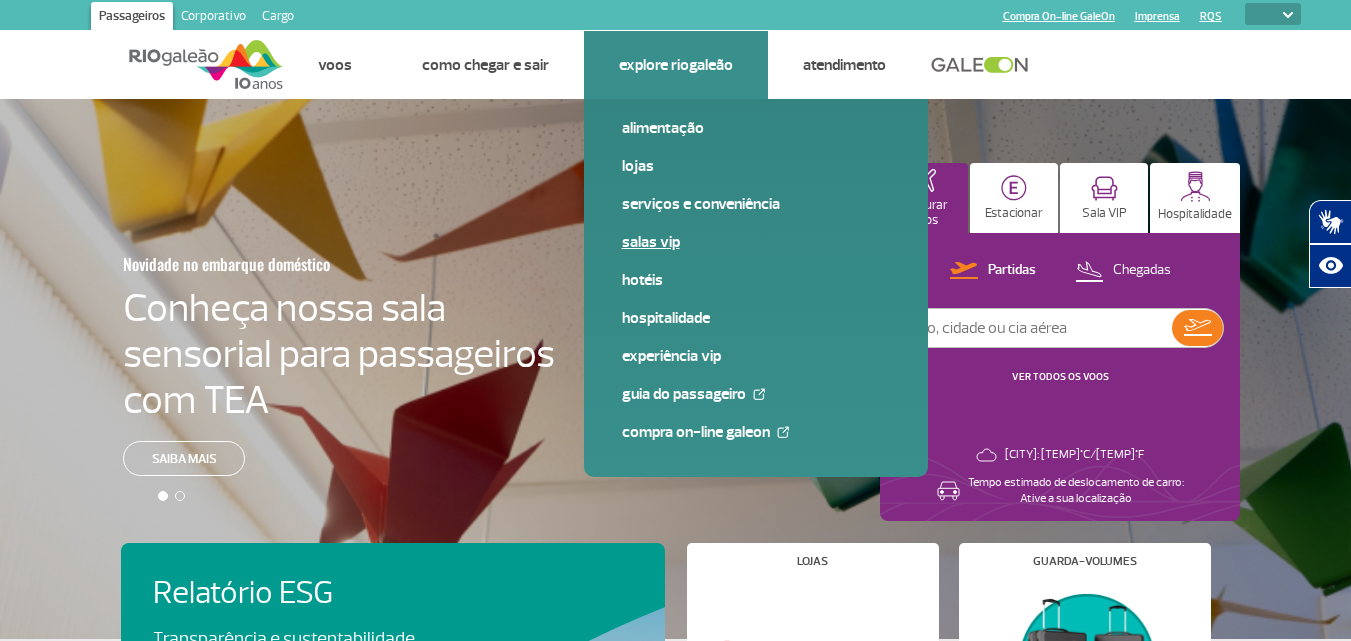 click on "Salas VIP" at bounding box center (756, 242) 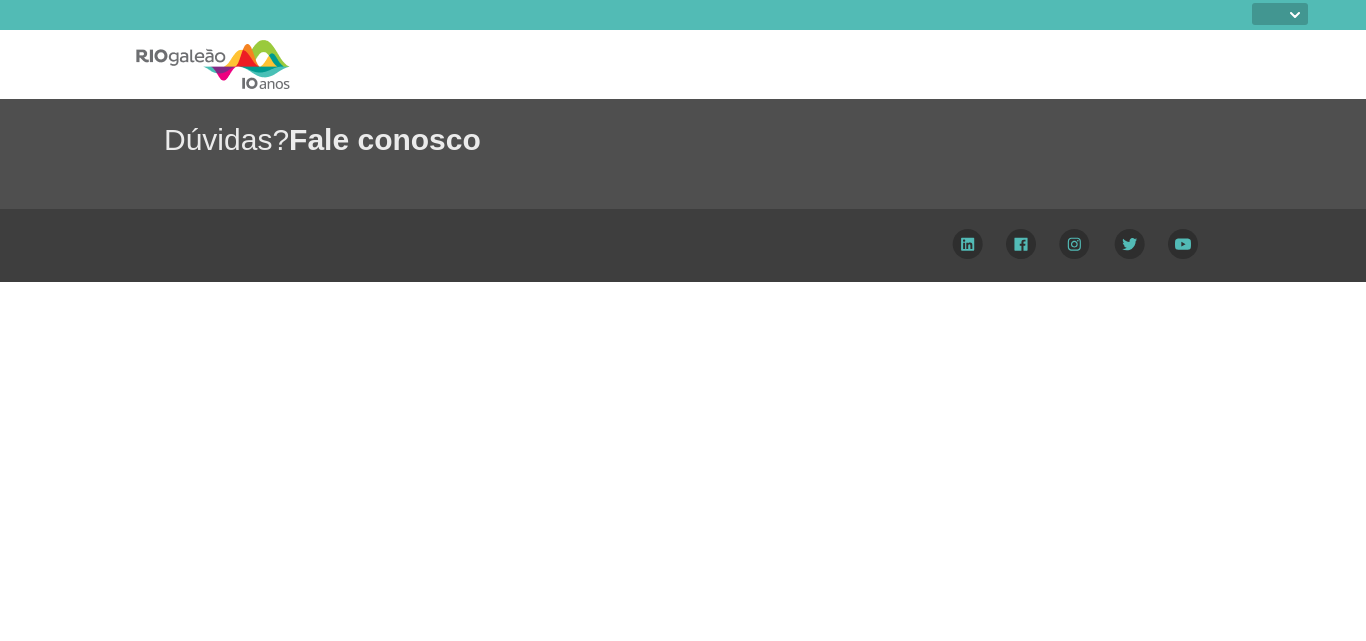 select 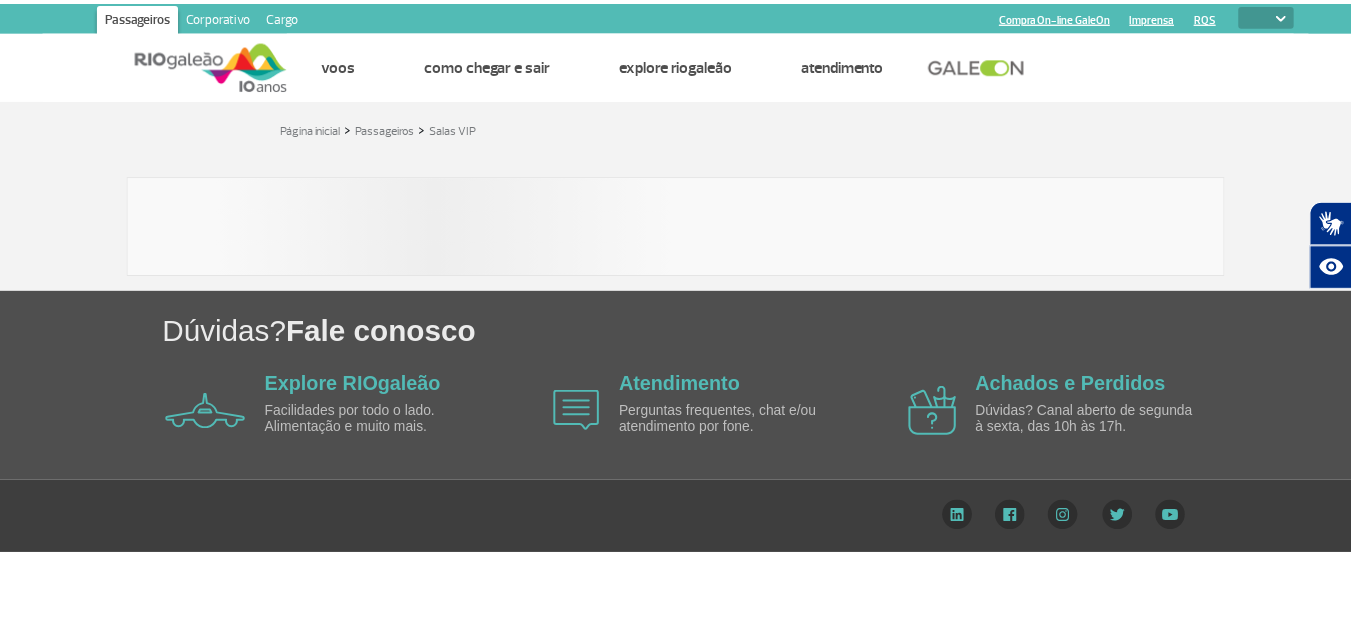 scroll, scrollTop: 0, scrollLeft: 0, axis: both 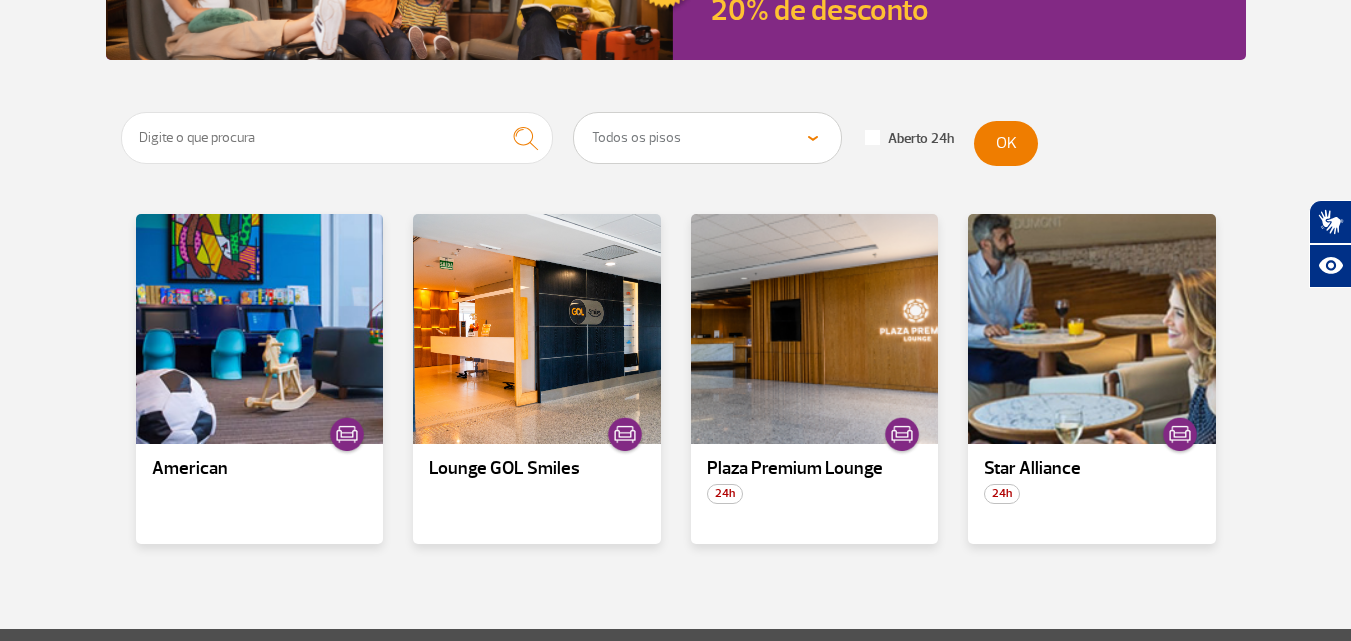 click on "Todos os pisos Área Pública (antes do Raio-X) Desembarque Área Pública Desembarque Internacional Embarque Área Pública (antes do Raio-X) Embarque Doméstico Embarque Internacional Pátio Desembarque Nacional (Doméstico)" at bounding box center [707, 138] 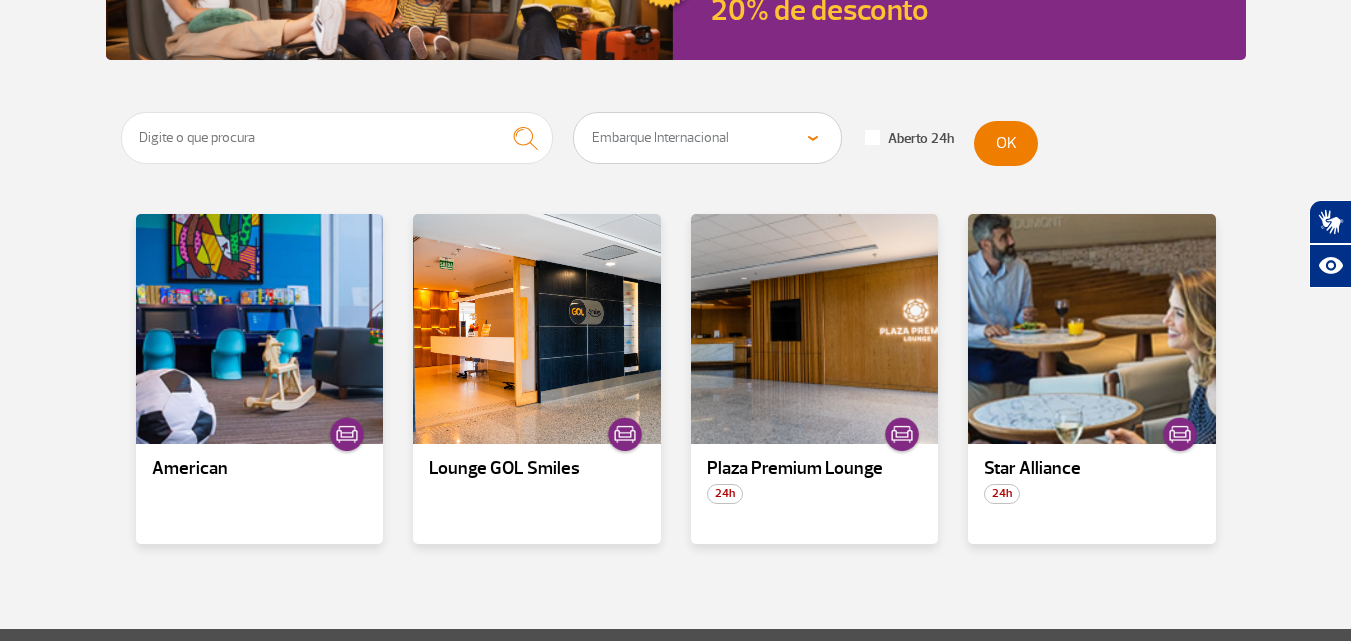 click on "Todos os pisos Área Pública (antes do Raio-X) Desembarque Área Pública Desembarque Internacional Embarque Área Pública (antes do Raio-X) Embarque Doméstico Embarque Internacional Pátio Desembarque Nacional (Doméstico)" at bounding box center (707, 138) 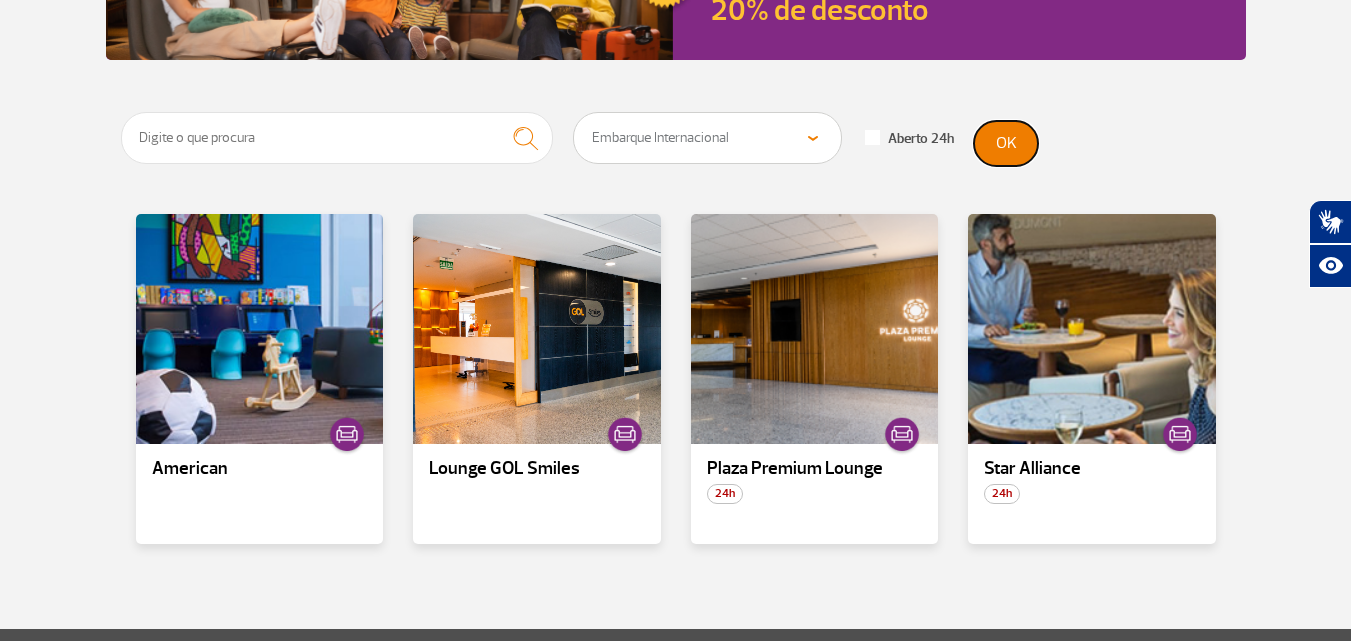 click on "OK" at bounding box center (1006, 143) 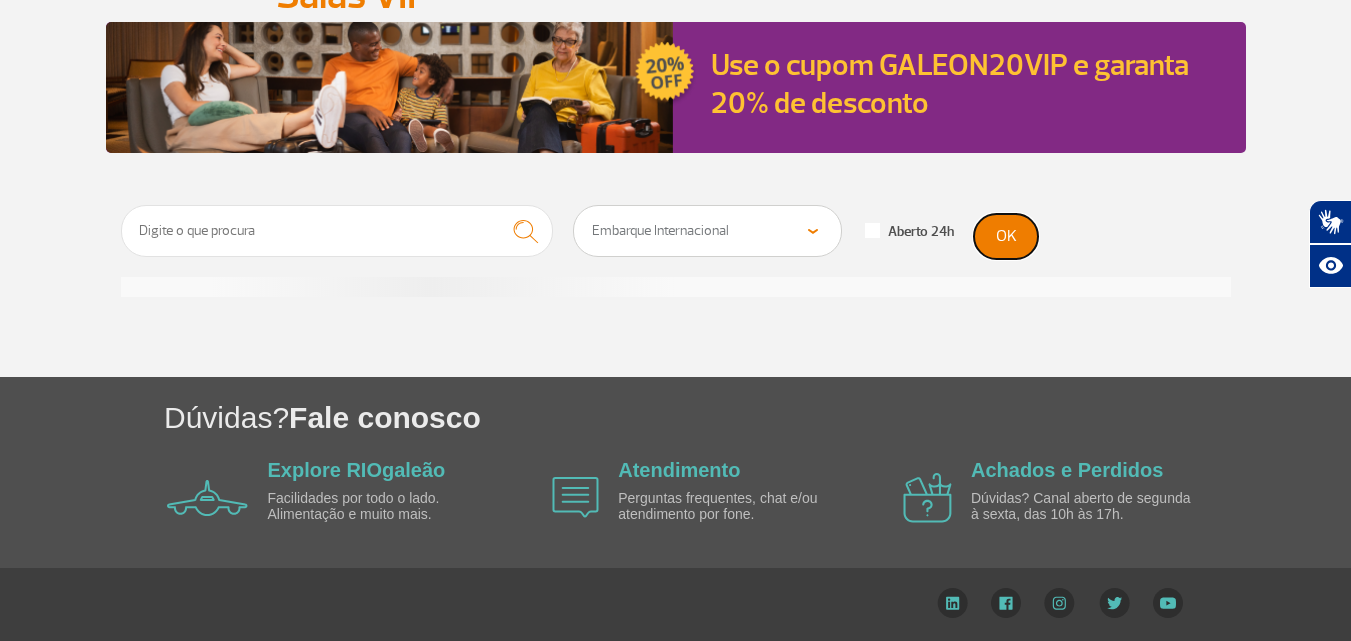 scroll, scrollTop: 300, scrollLeft: 0, axis: vertical 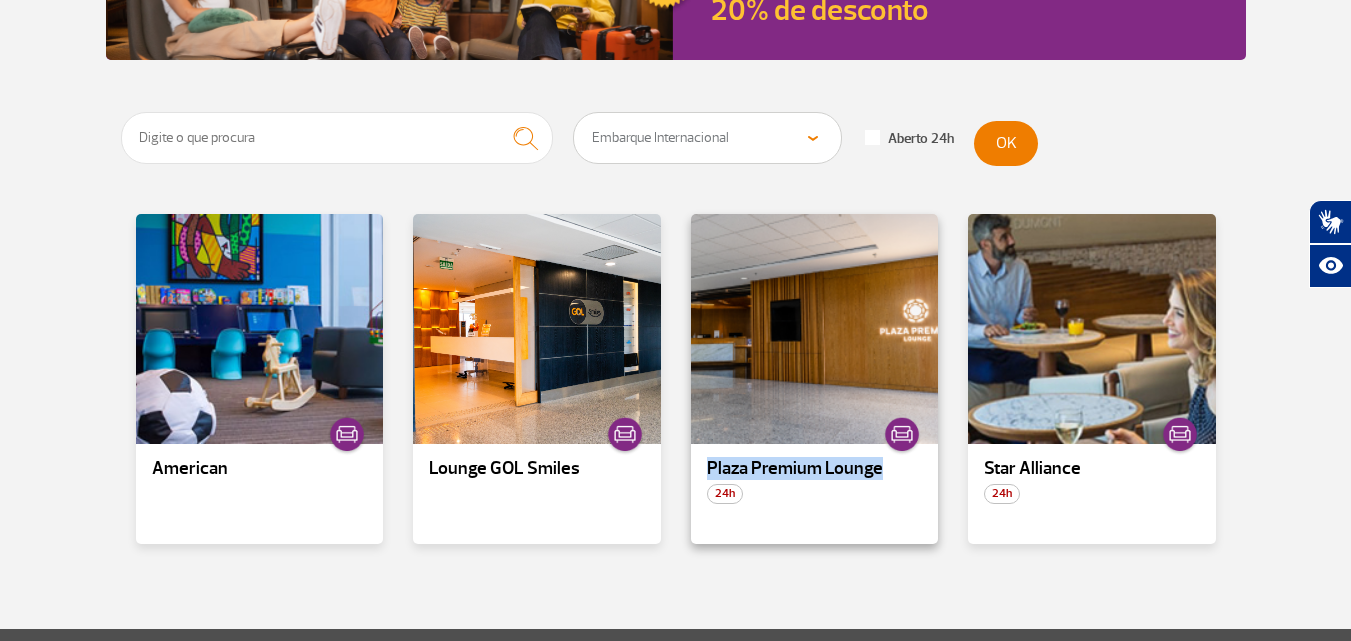 drag, startPoint x: 725, startPoint y: 467, endPoint x: 879, endPoint y: 469, distance: 154.01299 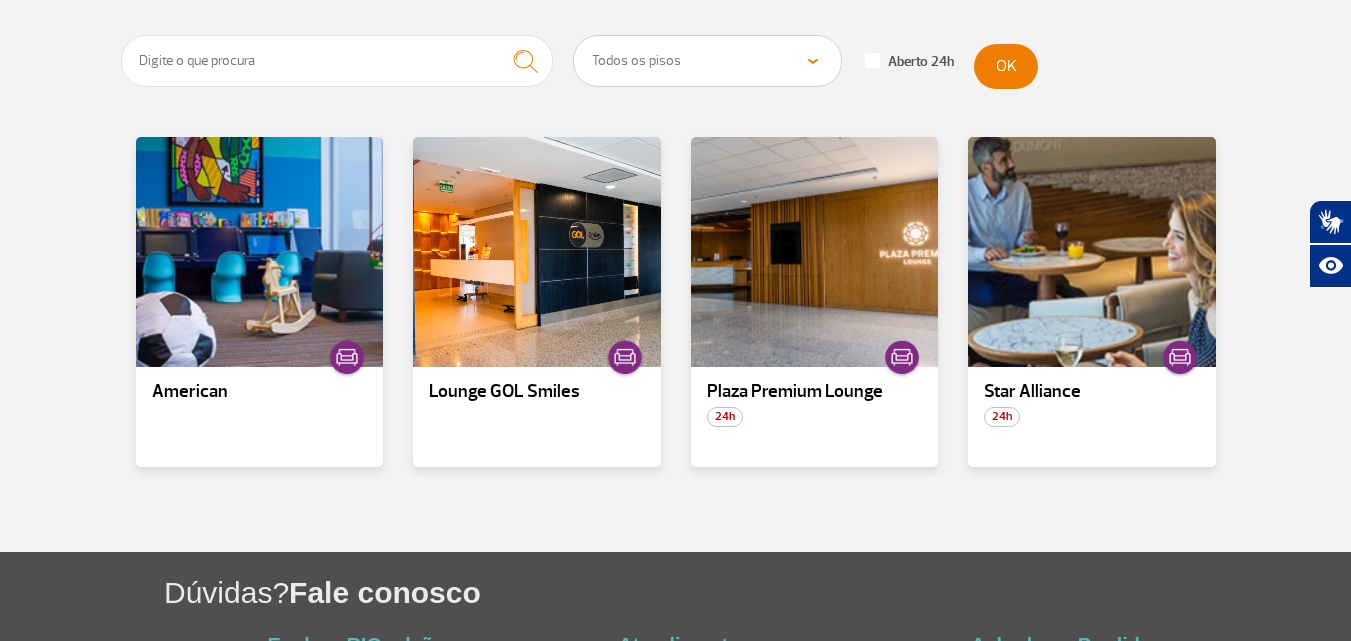 scroll, scrollTop: 400, scrollLeft: 0, axis: vertical 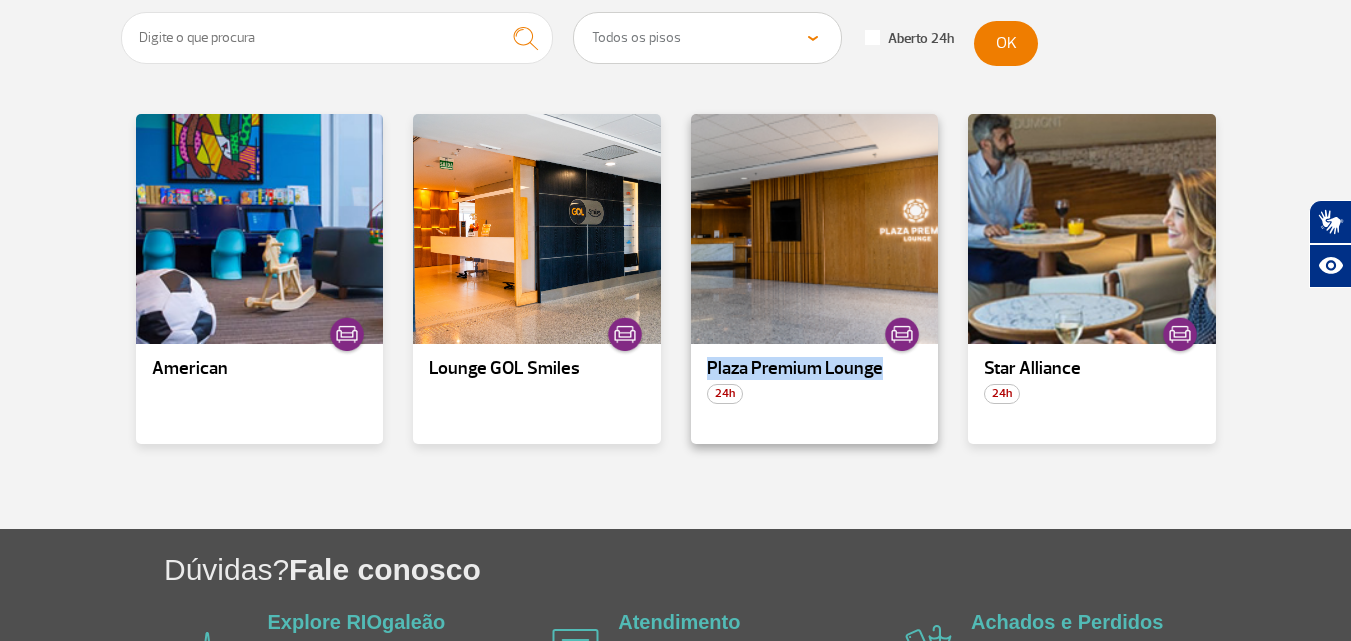 drag, startPoint x: 698, startPoint y: 368, endPoint x: 888, endPoint y: 366, distance: 190.01053 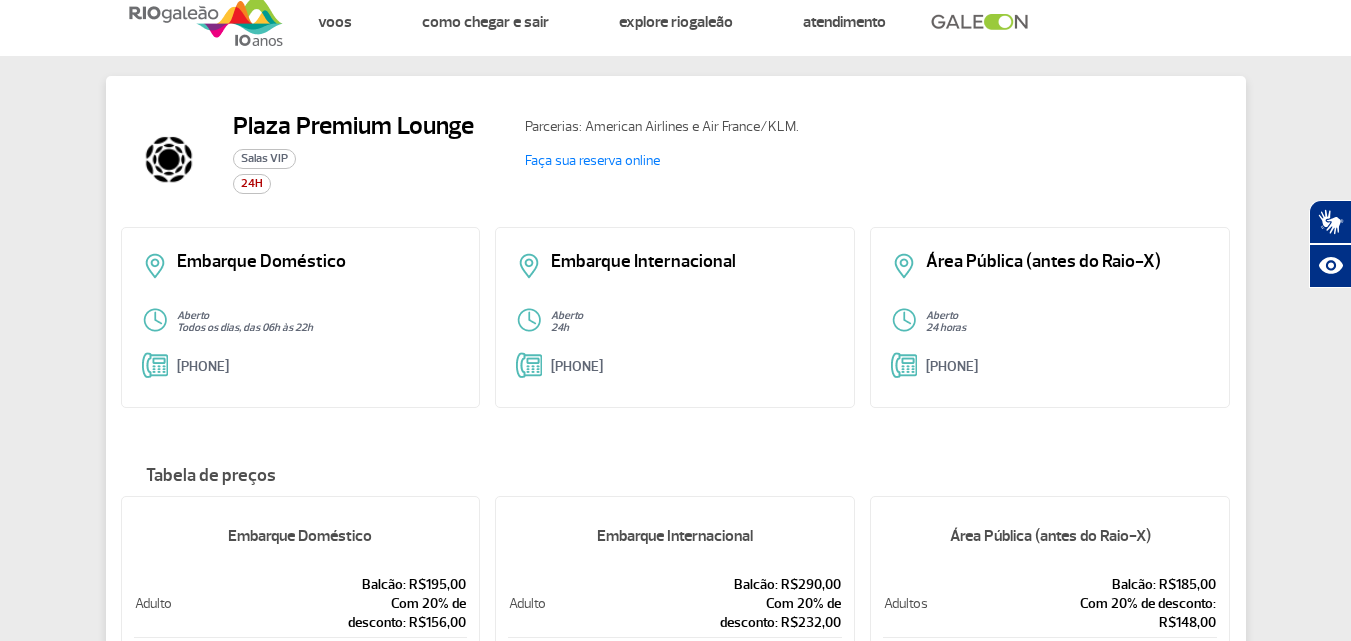 scroll, scrollTop: 0, scrollLeft: 0, axis: both 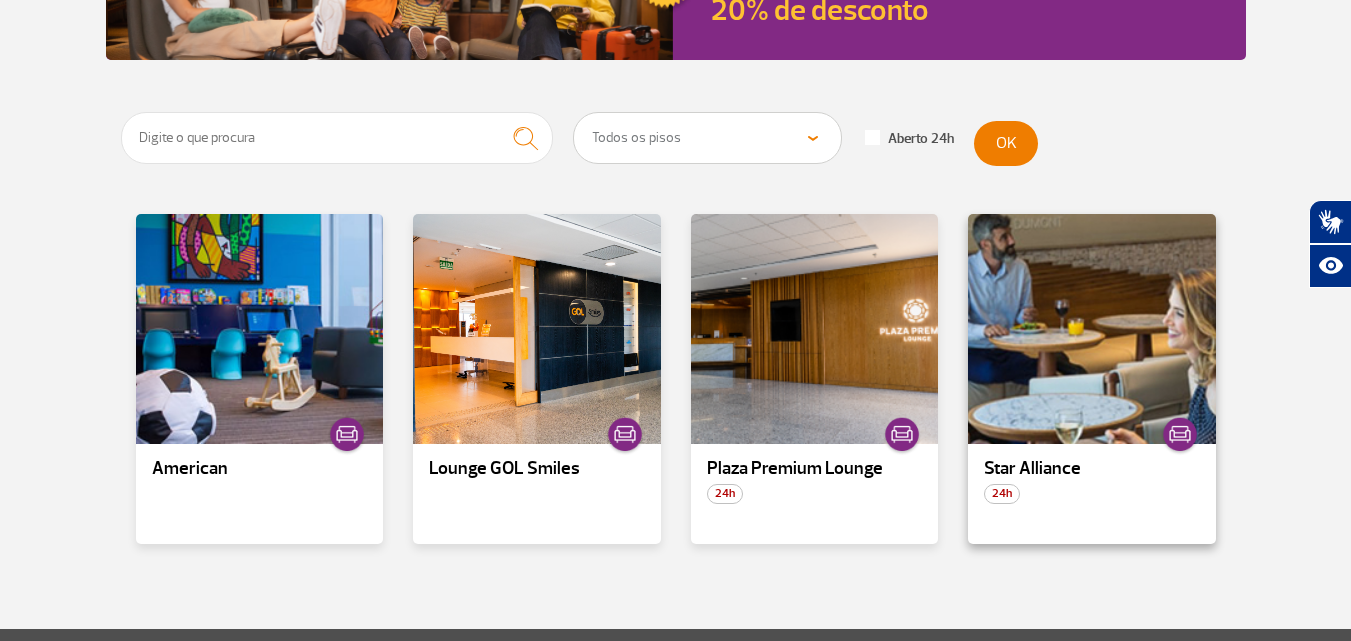 click on "Star Alliance" at bounding box center (1092, 469) 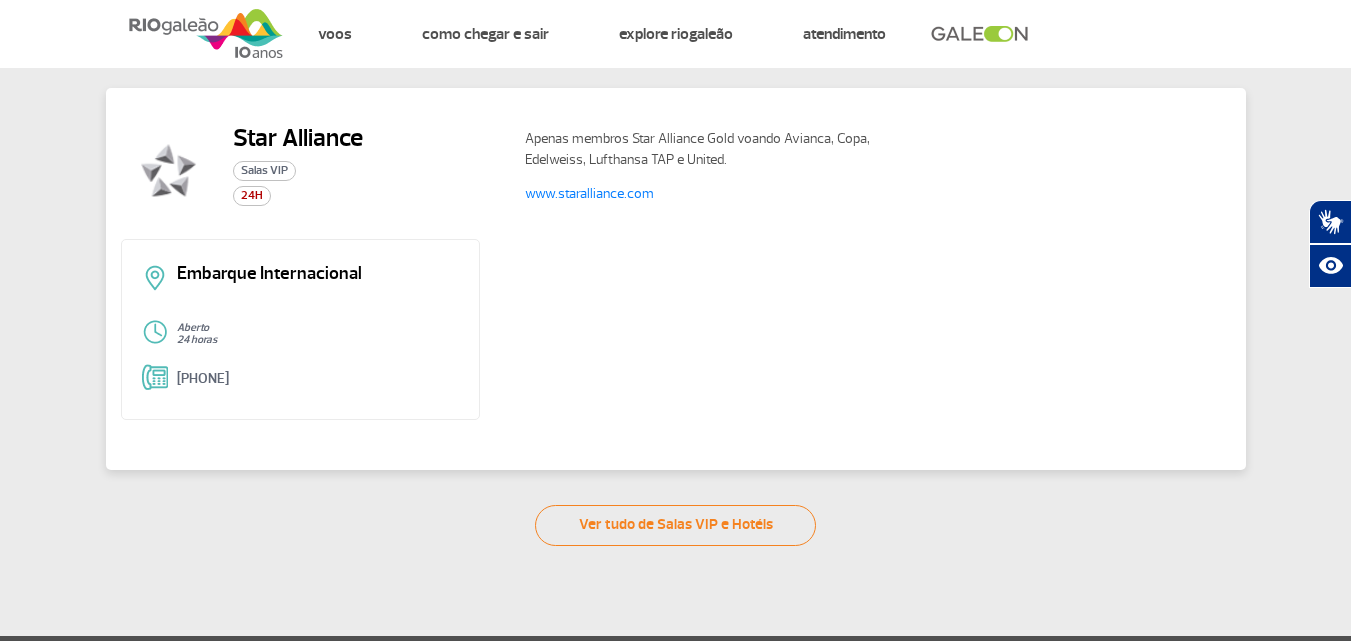 scroll, scrollTop: 38, scrollLeft: 0, axis: vertical 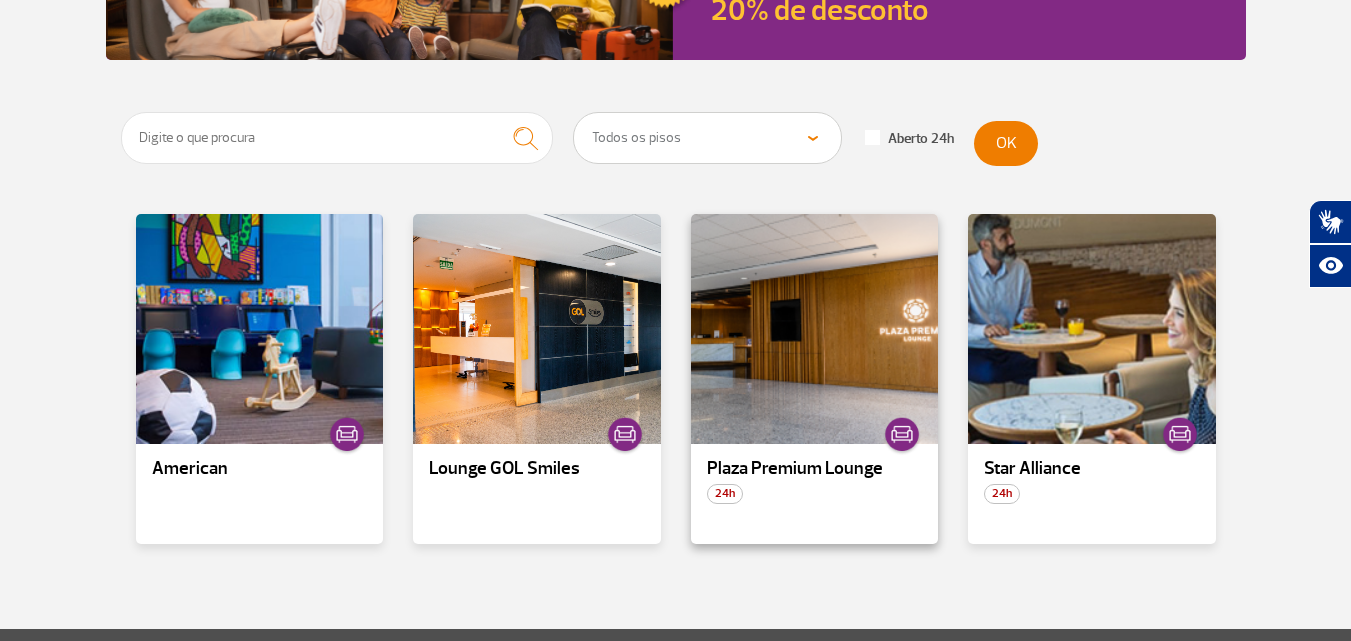 click on "Plaza Premium Lounge" at bounding box center (815, 469) 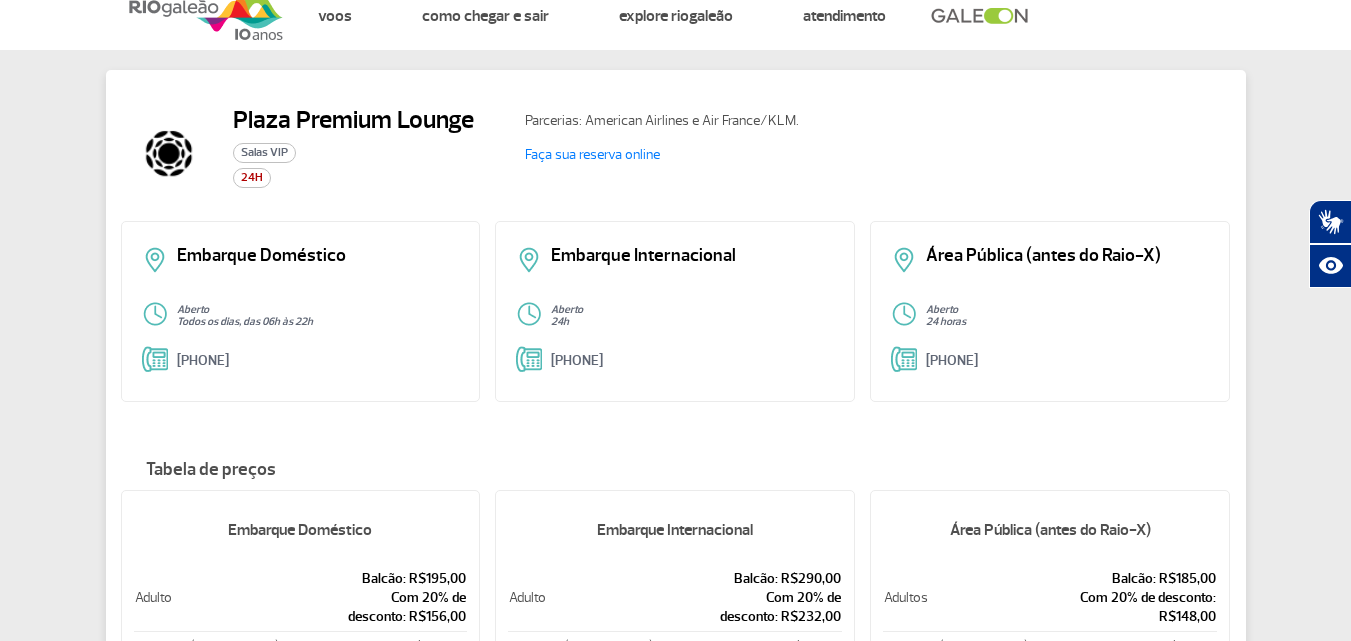 scroll, scrollTop: 0, scrollLeft: 0, axis: both 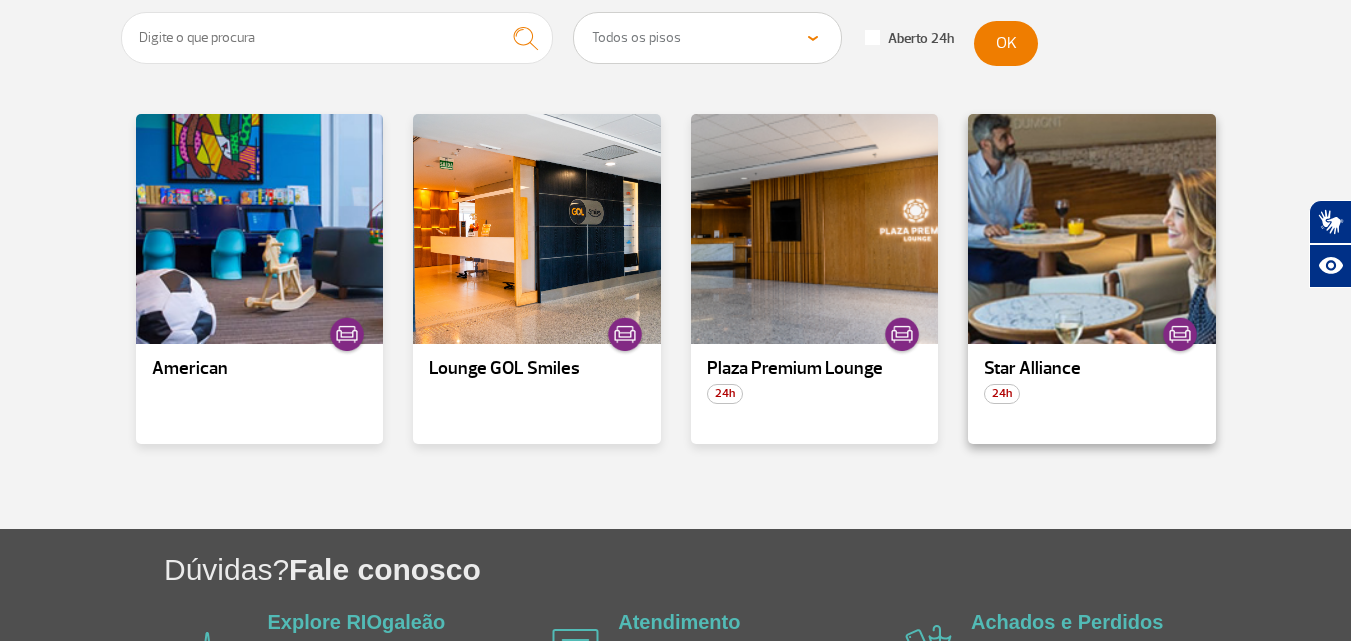 click on "Star Alliance" at bounding box center [1092, 369] 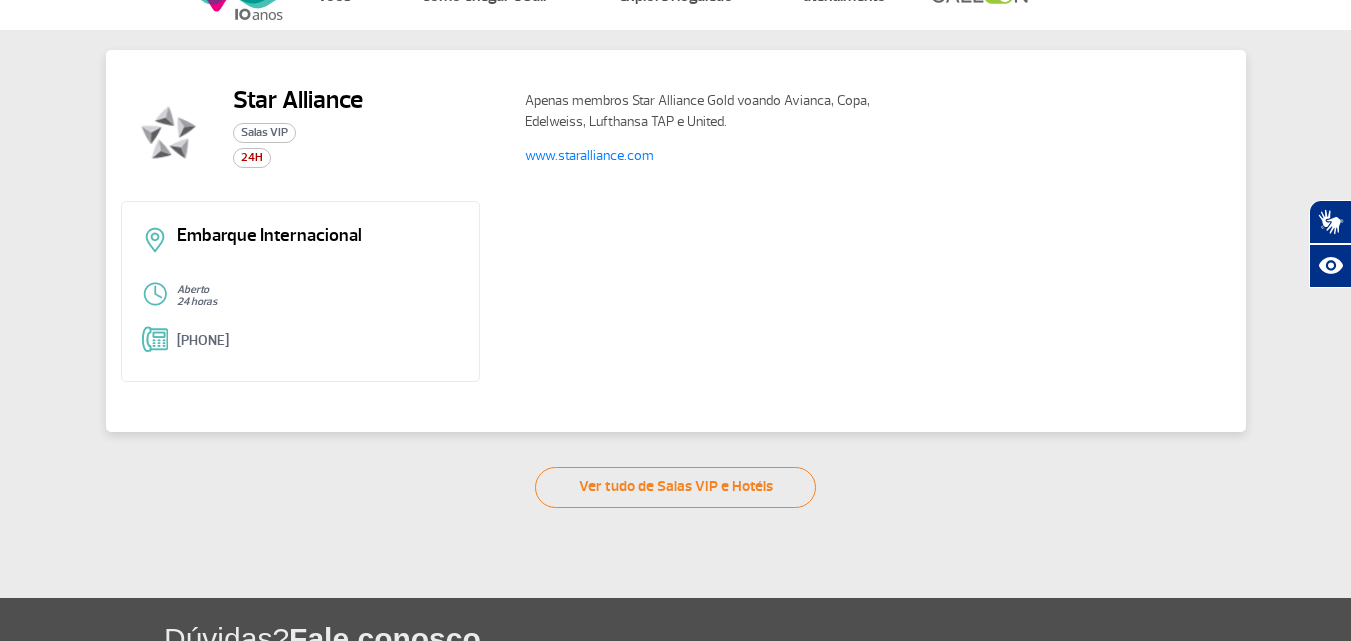 scroll, scrollTop: 0, scrollLeft: 0, axis: both 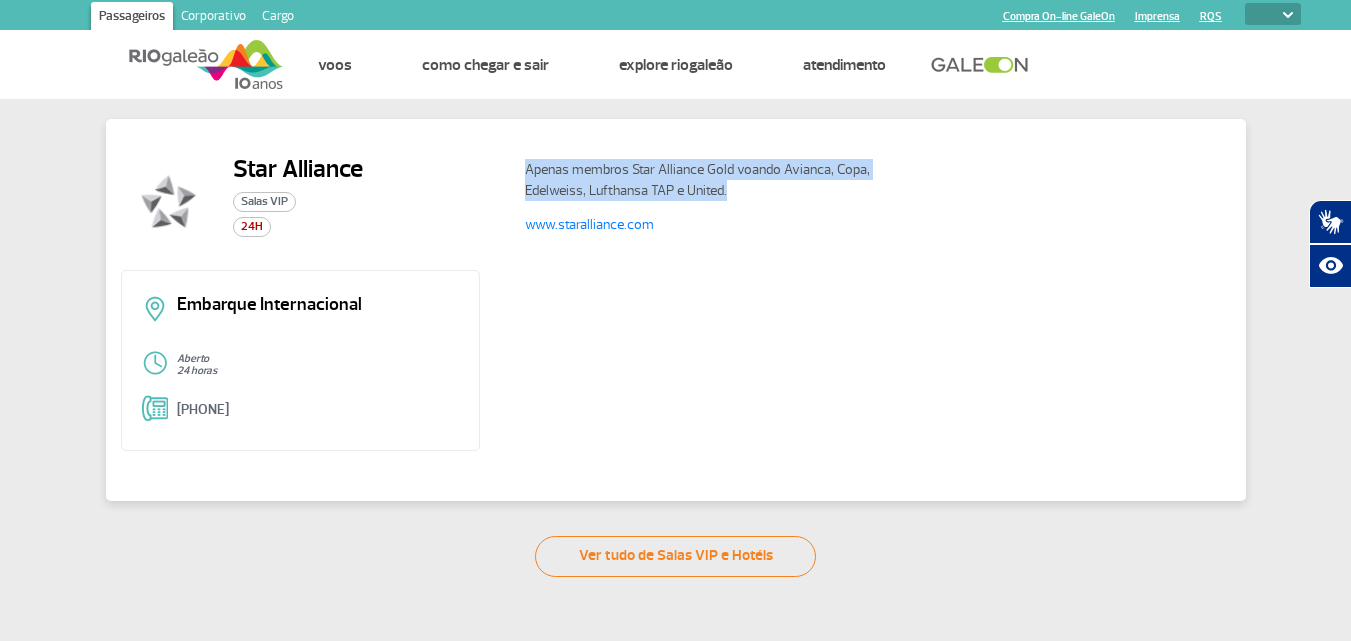 drag, startPoint x: 526, startPoint y: 172, endPoint x: 745, endPoint y: 192, distance: 219.91135 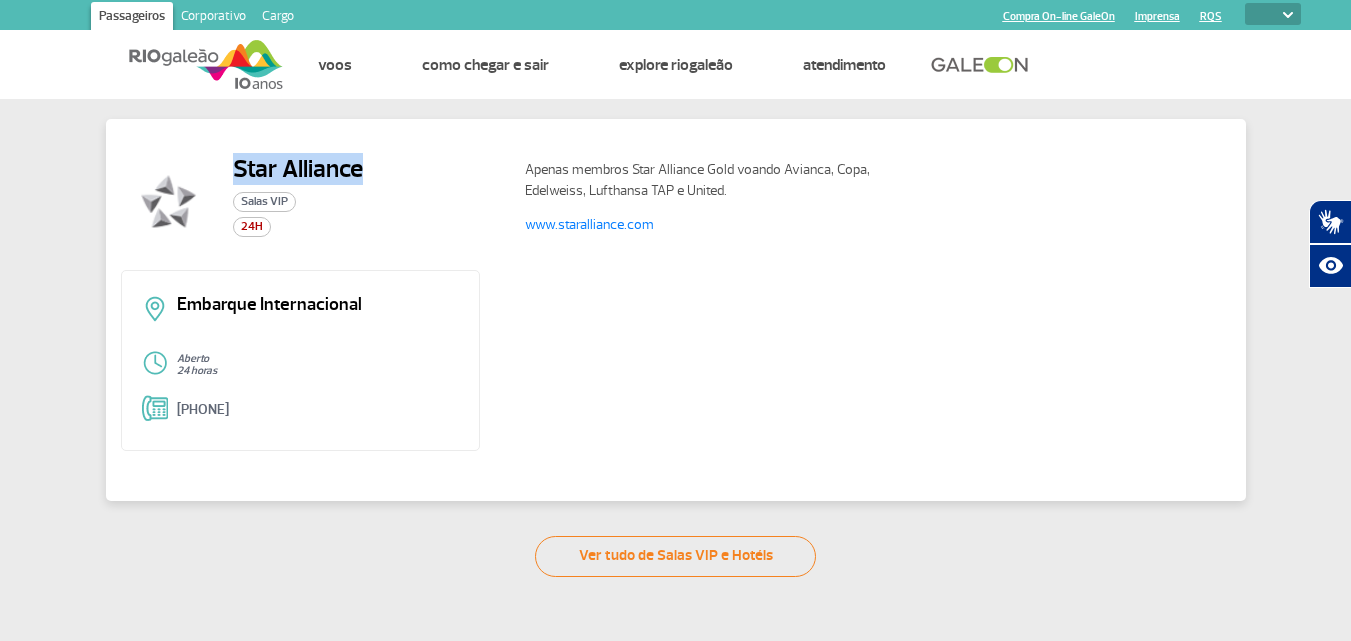 drag, startPoint x: 233, startPoint y: 166, endPoint x: 372, endPoint y: 165, distance: 139.0036 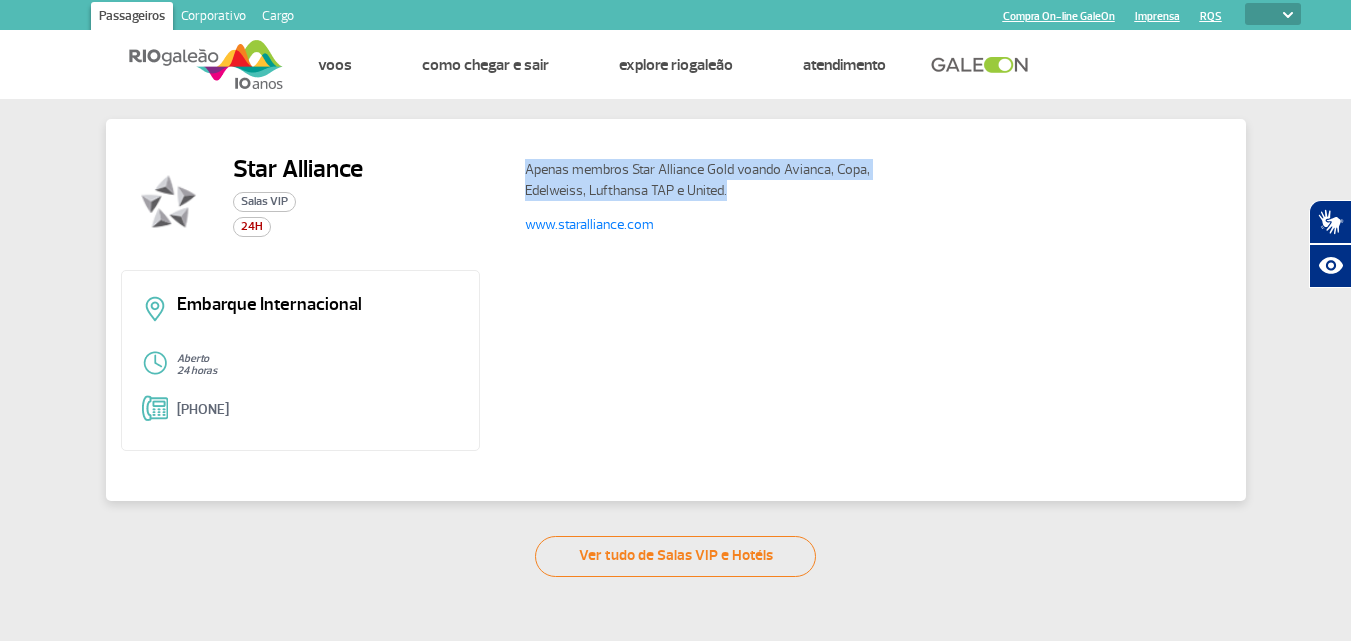 drag, startPoint x: 527, startPoint y: 170, endPoint x: 761, endPoint y: 189, distance: 234.7701 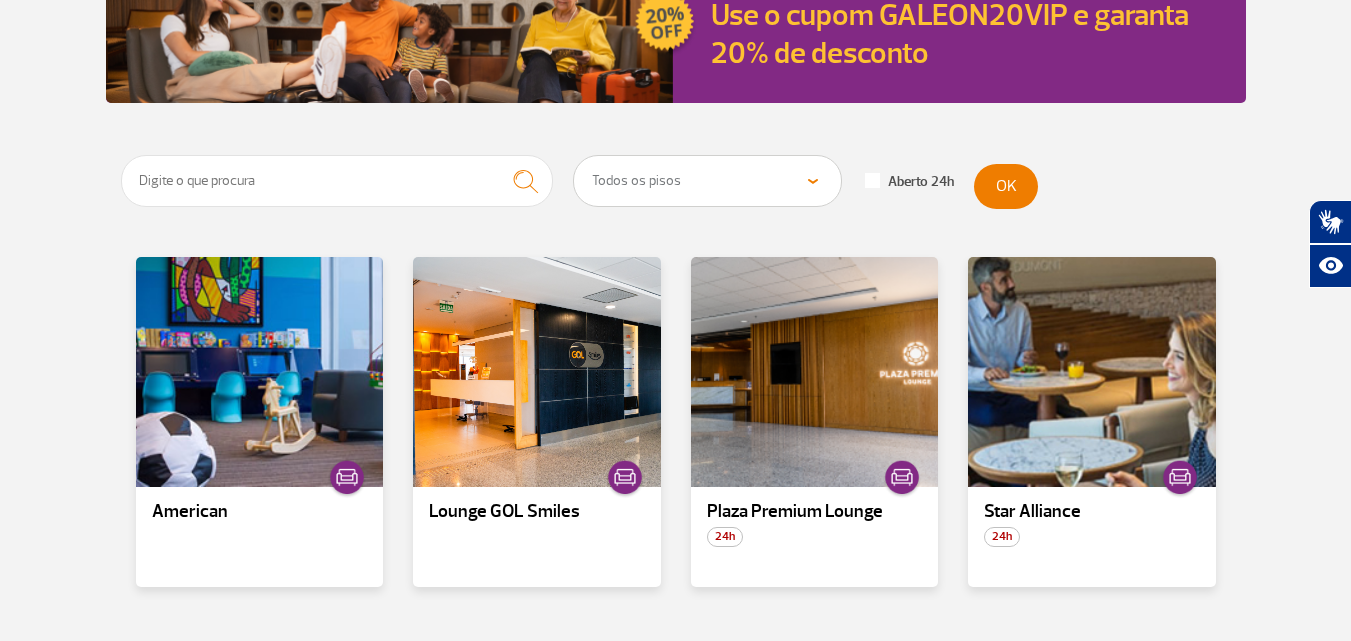 scroll, scrollTop: 300, scrollLeft: 0, axis: vertical 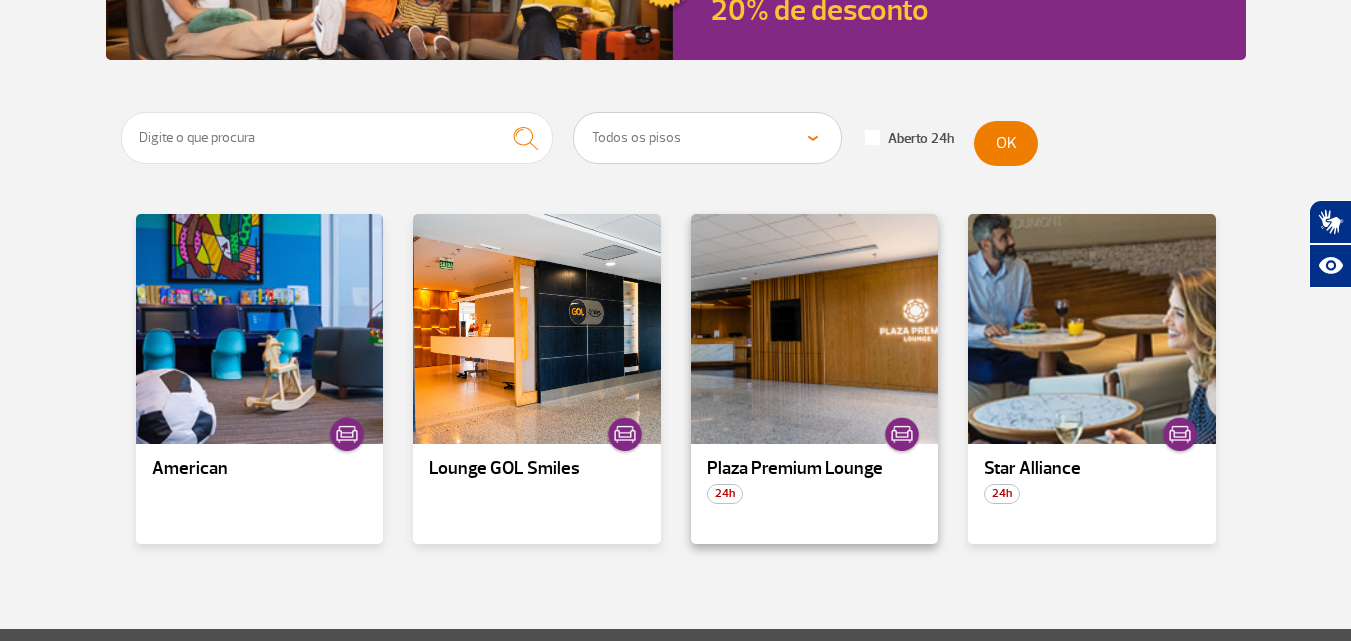 click on "Plaza Premium Lounge" at bounding box center [815, 469] 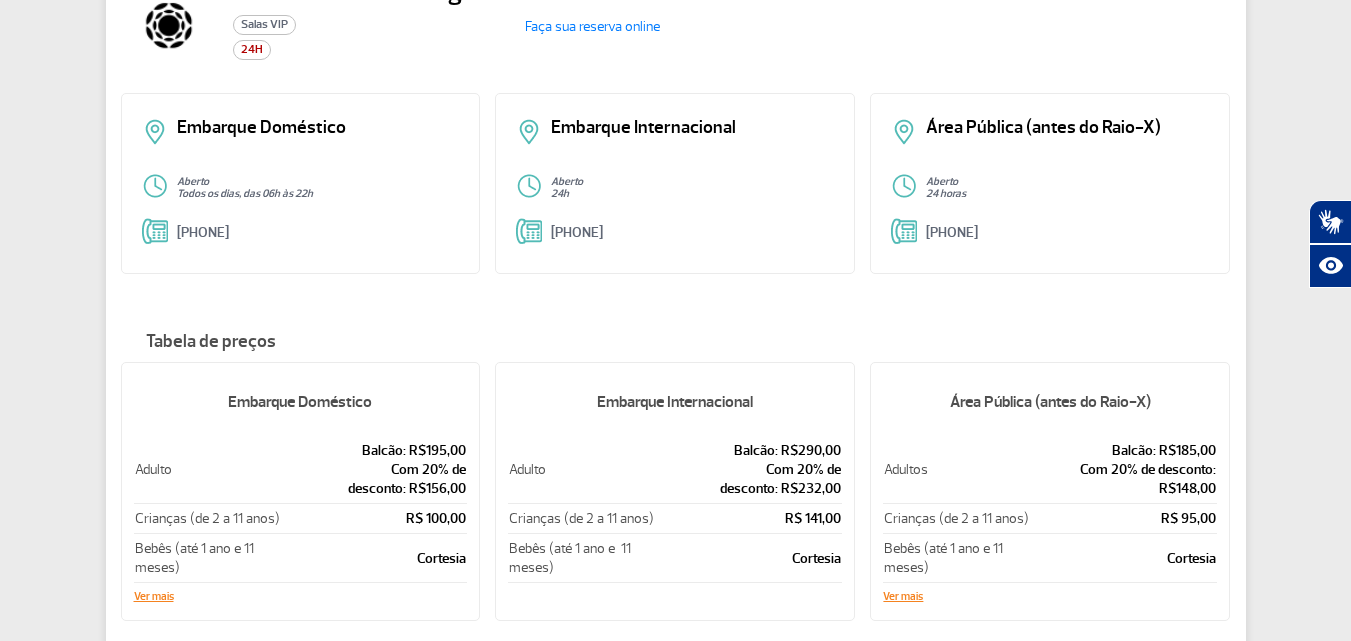 scroll, scrollTop: 0, scrollLeft: 0, axis: both 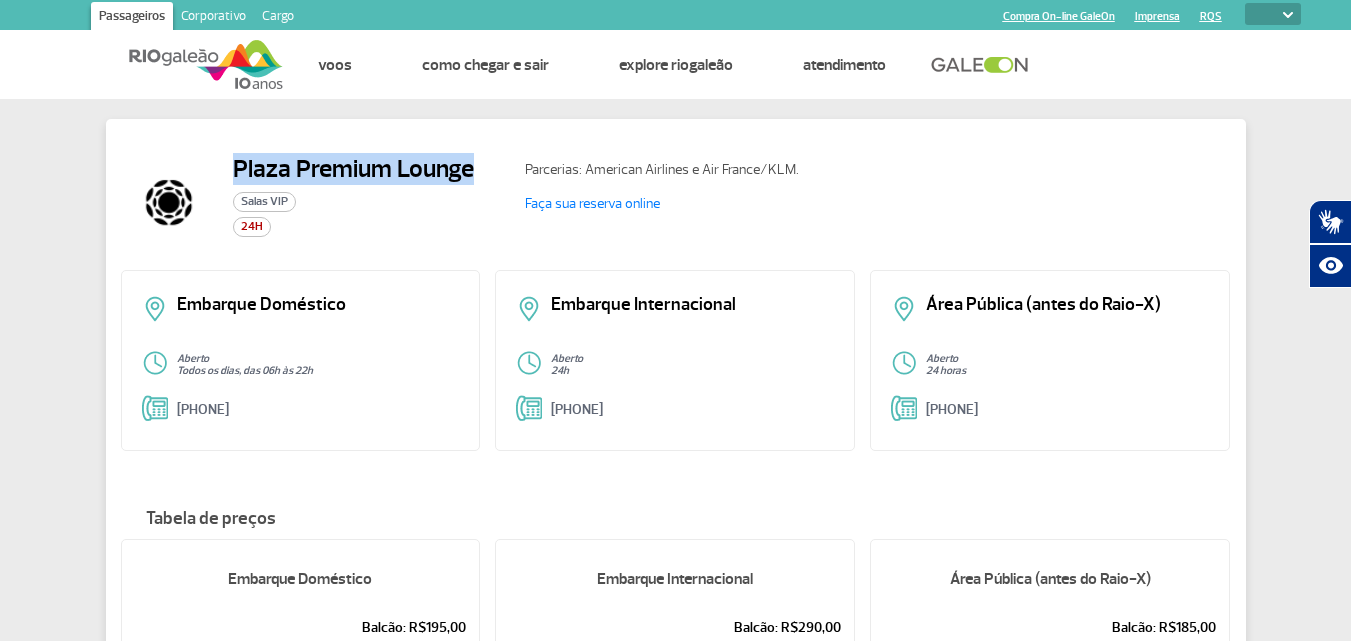 drag, startPoint x: 226, startPoint y: 161, endPoint x: 485, endPoint y: 173, distance: 259.27783 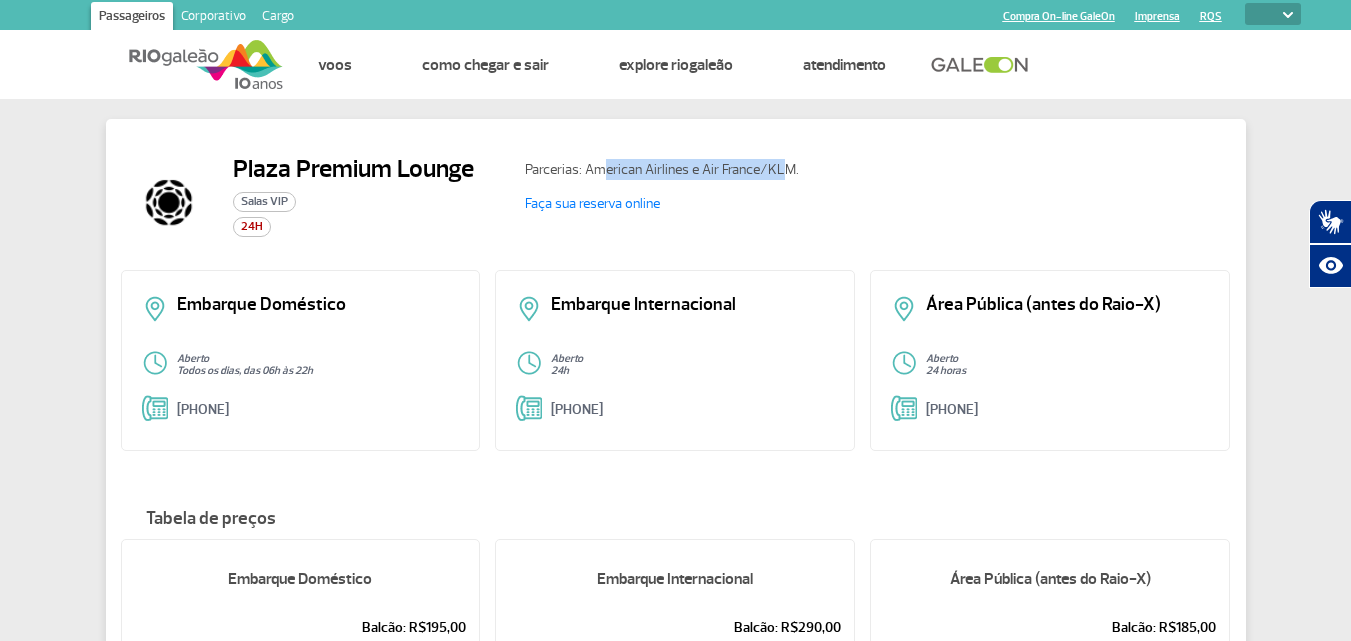 drag, startPoint x: 604, startPoint y: 176, endPoint x: 777, endPoint y: 177, distance: 173.00288 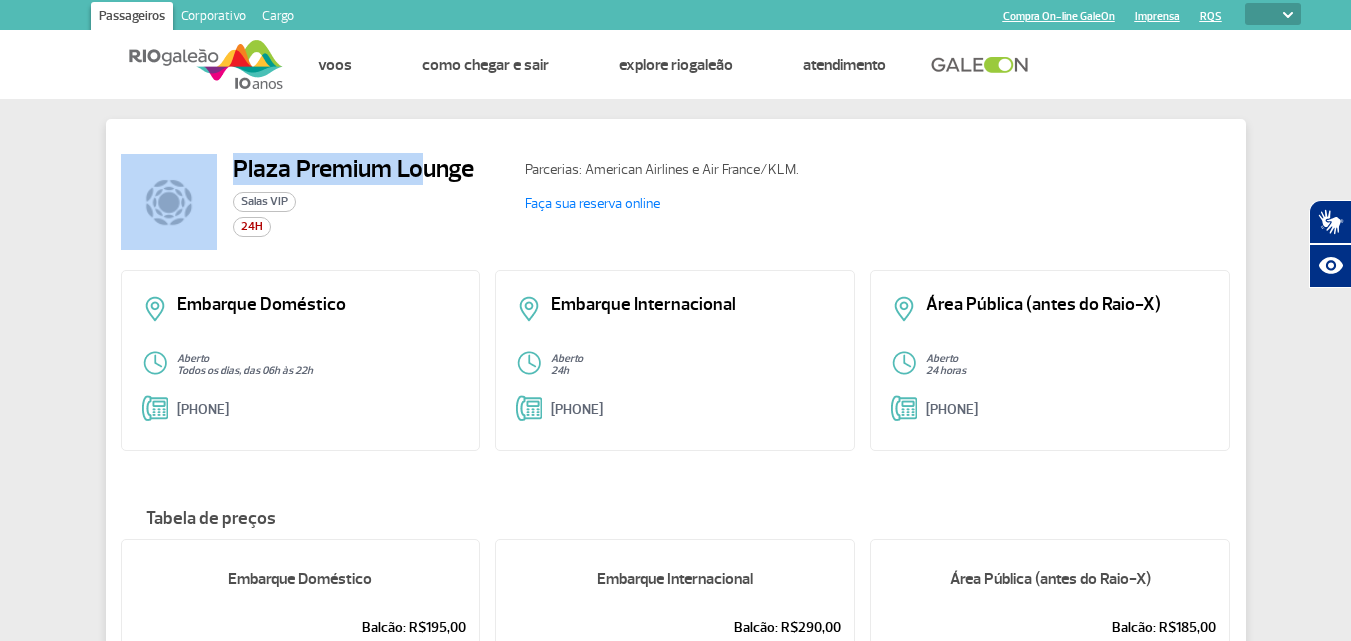 drag, startPoint x: 224, startPoint y: 152, endPoint x: 417, endPoint y: 167, distance: 193.58203 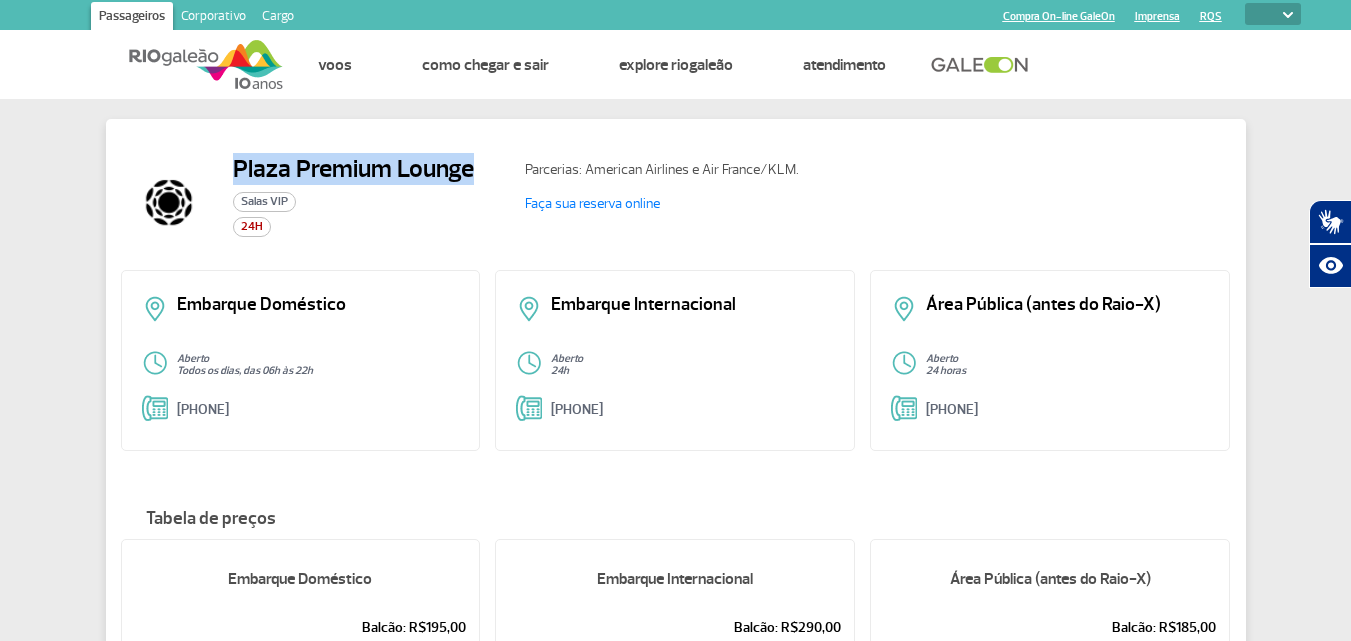 drag, startPoint x: 237, startPoint y: 169, endPoint x: 465, endPoint y: 157, distance: 228.31557 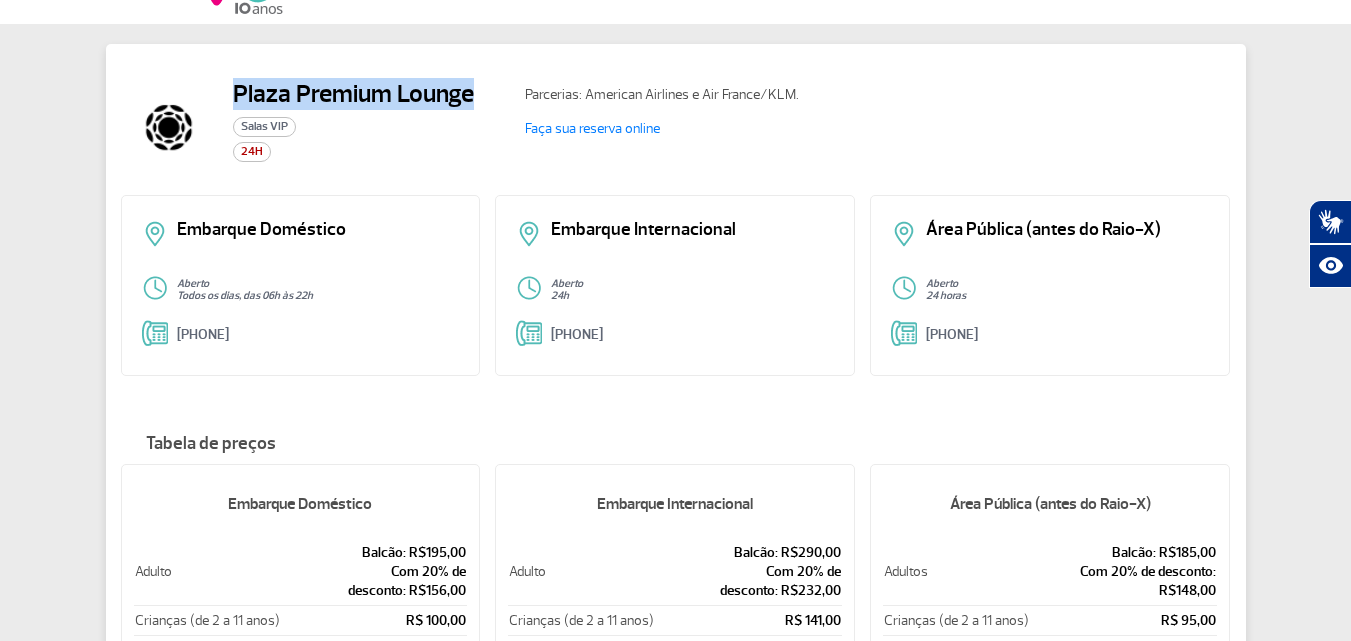 scroll, scrollTop: 0, scrollLeft: 0, axis: both 